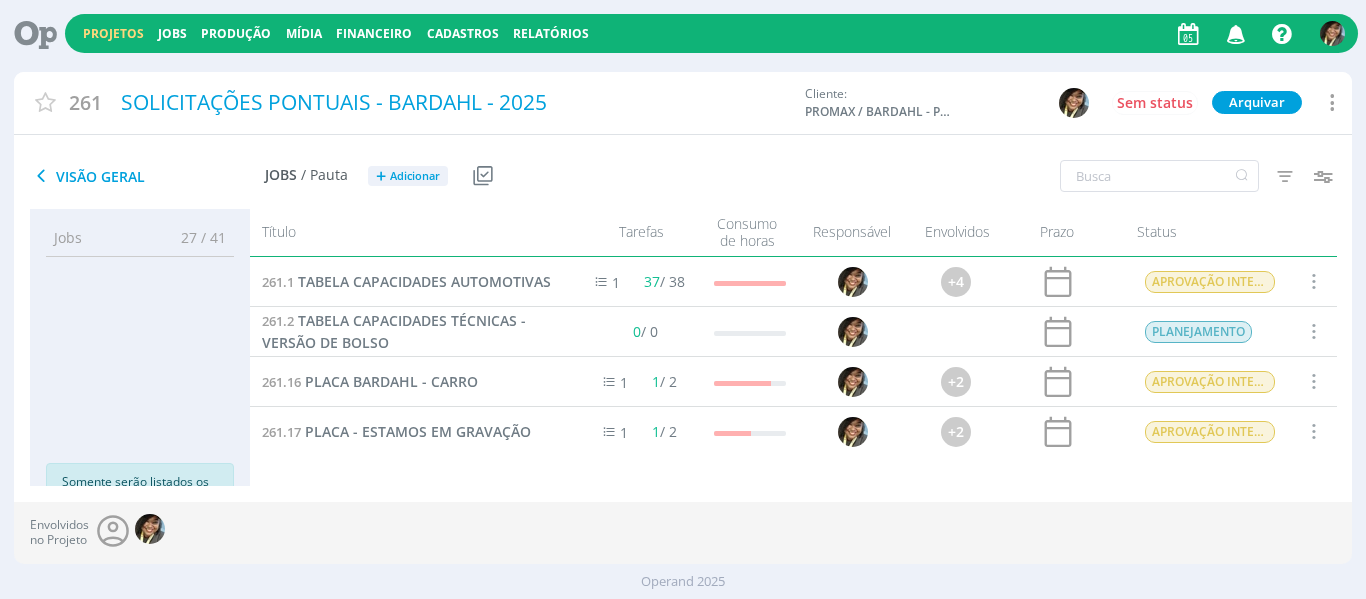 scroll, scrollTop: 0, scrollLeft: 0, axis: both 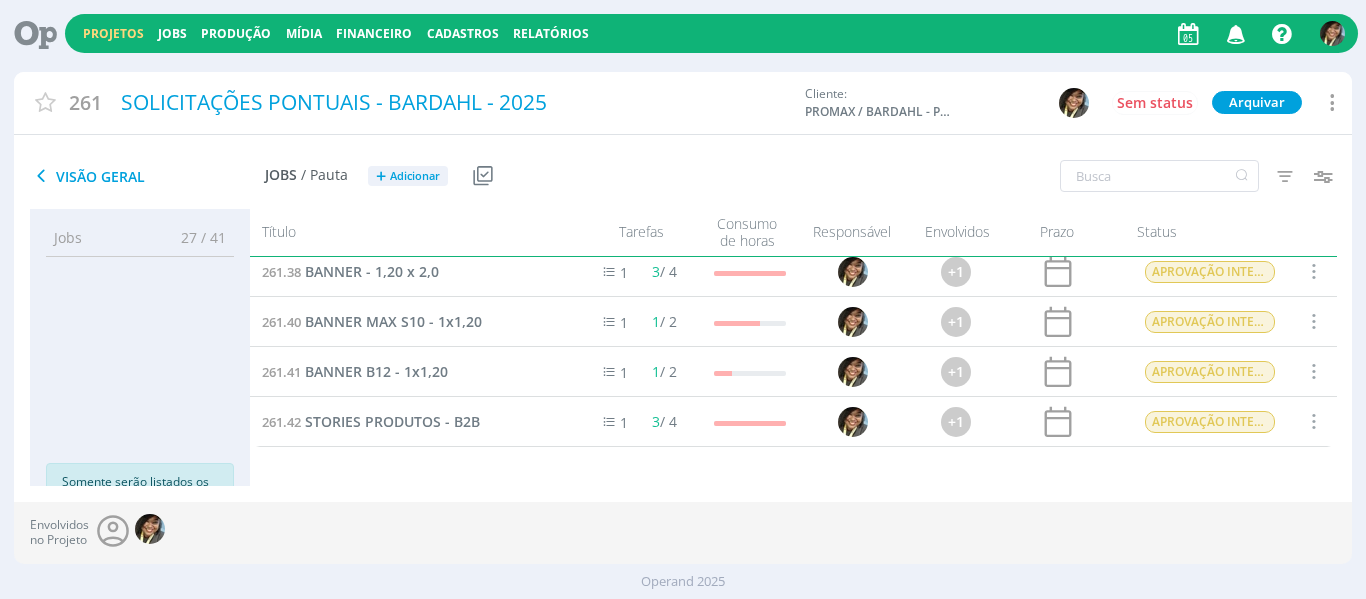 click on "Projetos" at bounding box center (113, 33) 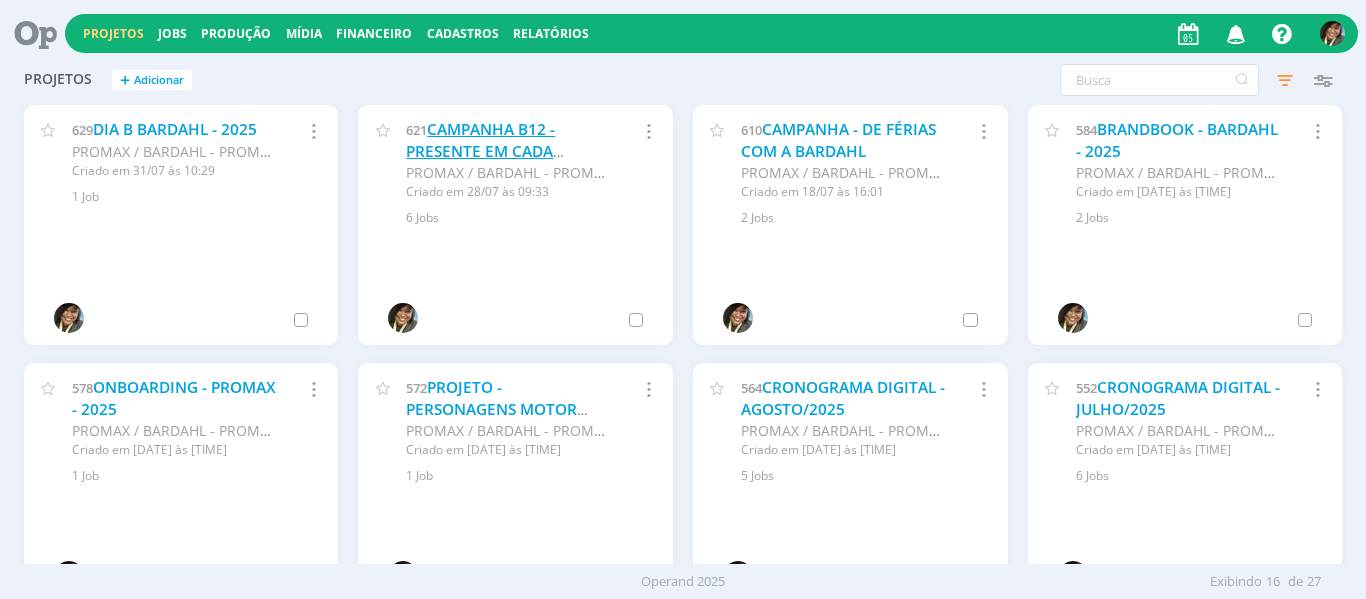 drag, startPoint x: 525, startPoint y: 111, endPoint x: 484, endPoint y: 149, distance: 55.9017 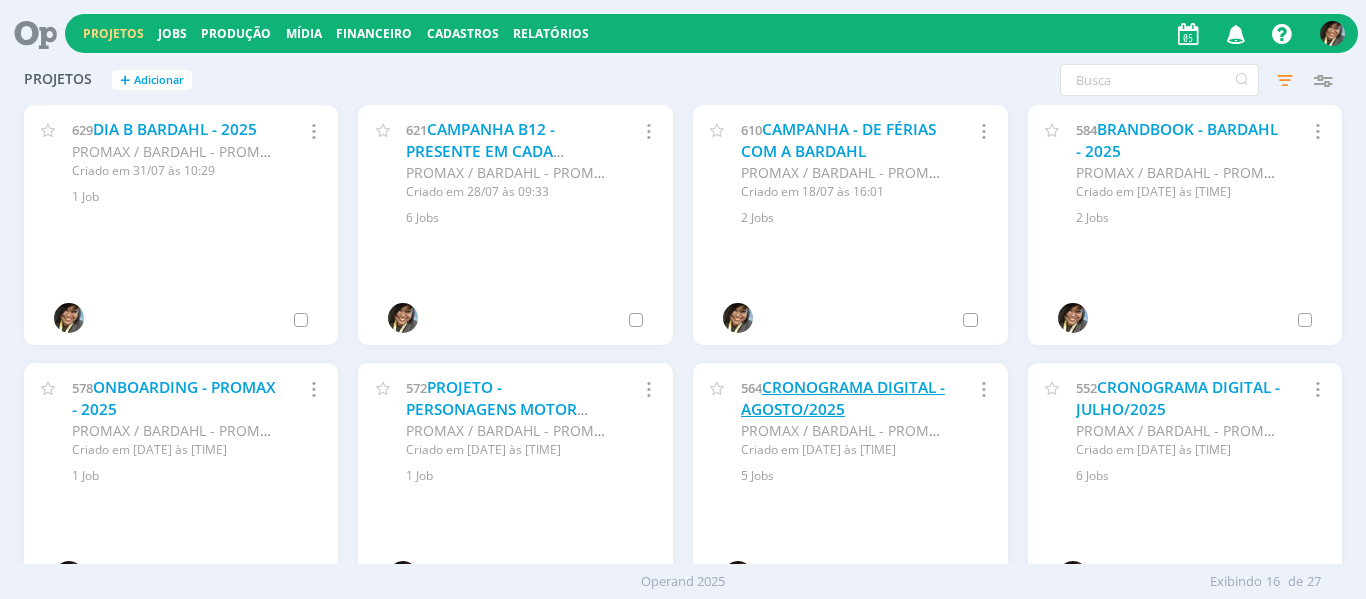 click on "CRONOGRAMA DIGITAL - AGOSTO/2025" at bounding box center [843, 398] 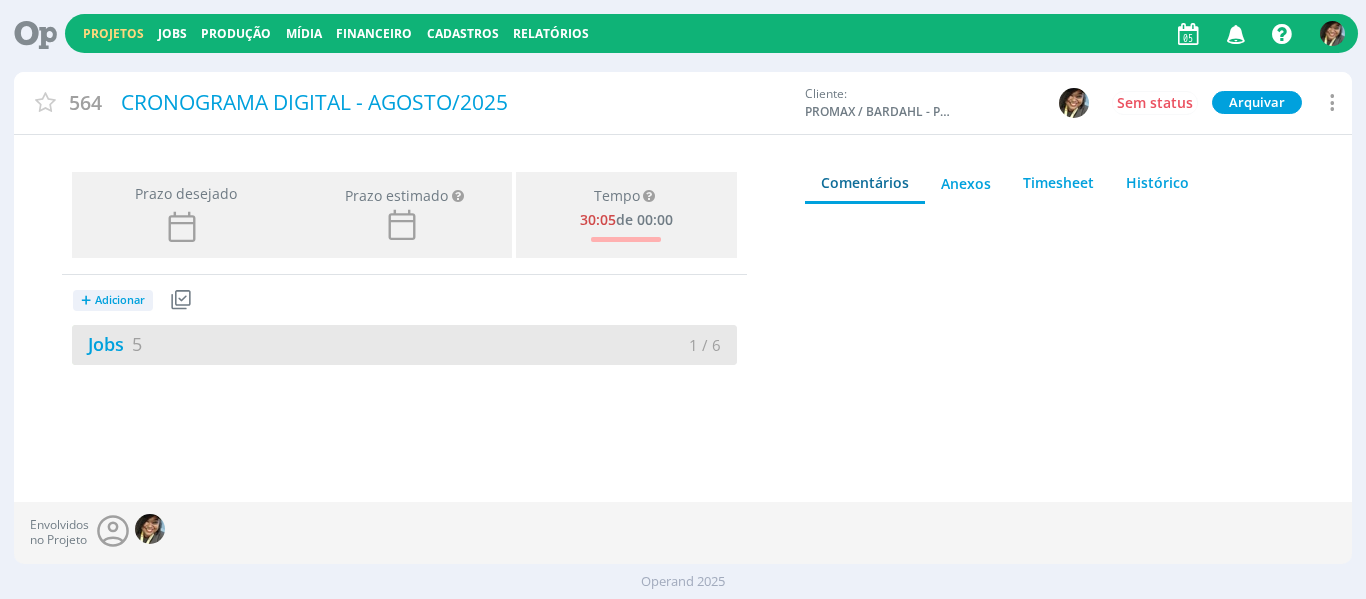 click on "Jobs 5" at bounding box center (238, 344) 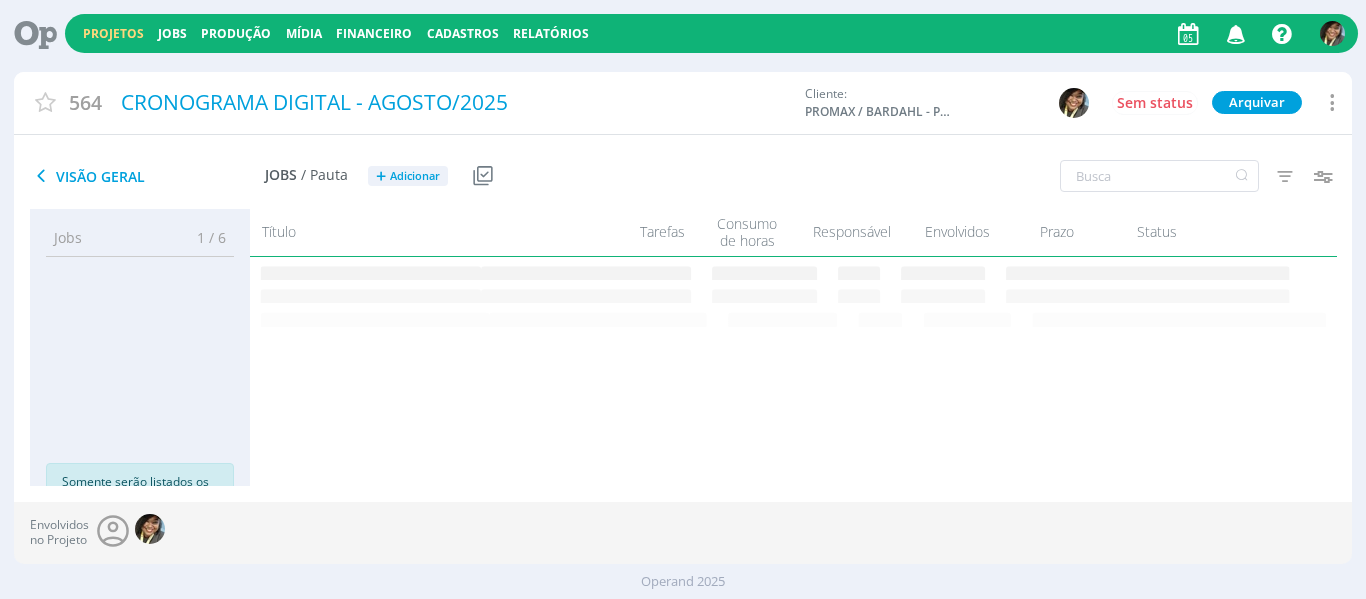click on "Usuários
Sem responsável 6 60.628.422 ANDRÉIA Aline Ana Leite B Bruna Camila Carla Carol Grisotto (RC) Carol RJ Carol SP Claudio Gabriela Heloisa Ingrid JOÃO Janaína Kenia Letícia Luks Natacha Pablo Rafael Rafaela Suelen Thaina Amorim Thainá Custodio Thamires VINICIUS VITORIA Victor M.  PLANEJAMENTO   DIGITAL   REDAÇÃO   REVISÃO   CRIAÇÃO   ALTERAÇÃO INTERNA   ALTERAÇÃO CLIENTE   CAPTAÇÃO   EDIÇÃO   APROVAÇÃO INTERNA   APROVAÇÃO CLIENTE   FINALIZAÇÃO   ENTREGUE   TEMPLATE   T - AGUARDANDO INFO.   T - LIBERADO   T - EM EXECUÇÃO   T - ALTA PRIORIDADE  Adicionar data de Início           <   Ago 2025   >   Dom Seg Ter Qua Qui Sex Sab   1 2 3 4 5 6 7 8 9 10 11 12 13 14 15 16 17 18 19 20 21 22 23 24 25 26 27 28 29 30 31     <   2025   >   Janeiro Fevereiro Março Abril Maio Junho Julho Agosto Setembro Outubro Novembro Dezembro     <   2020 - 2029   >   2020 2021 2022 2023 2024 2025 2026 2027 2028 2029 Data Início           <   Ago 2025   >   Dom Seg Ter Qua Qui" at bounding box center (683, 323) 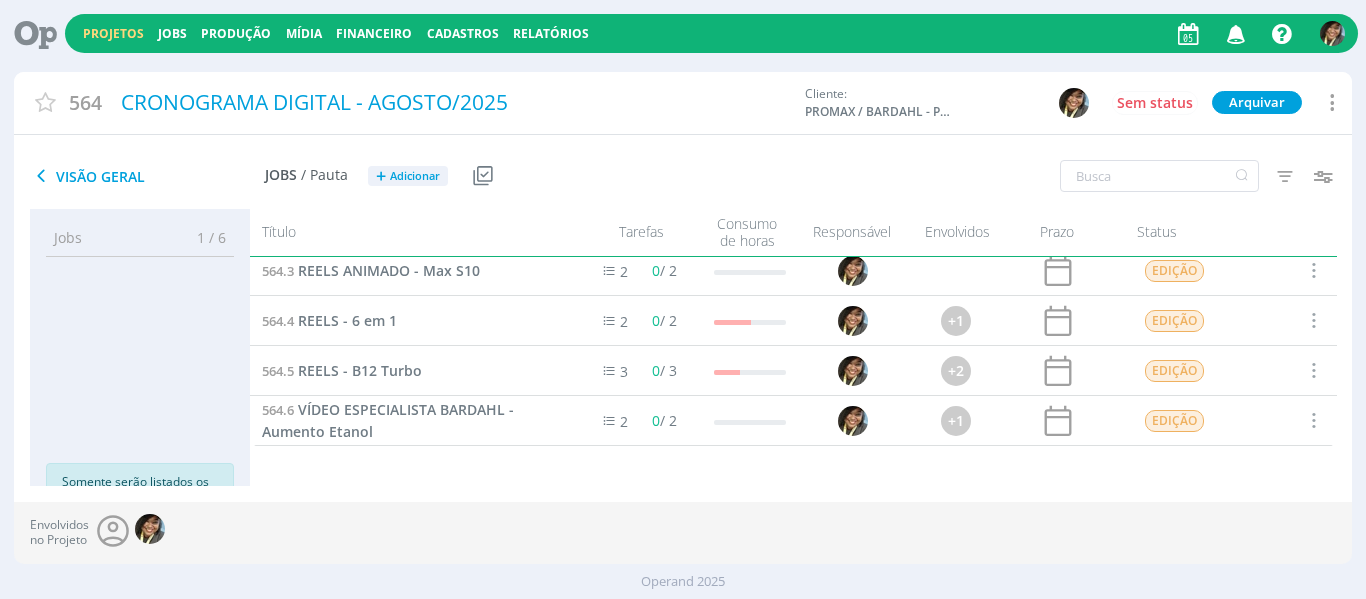 scroll, scrollTop: 60, scrollLeft: 0, axis: vertical 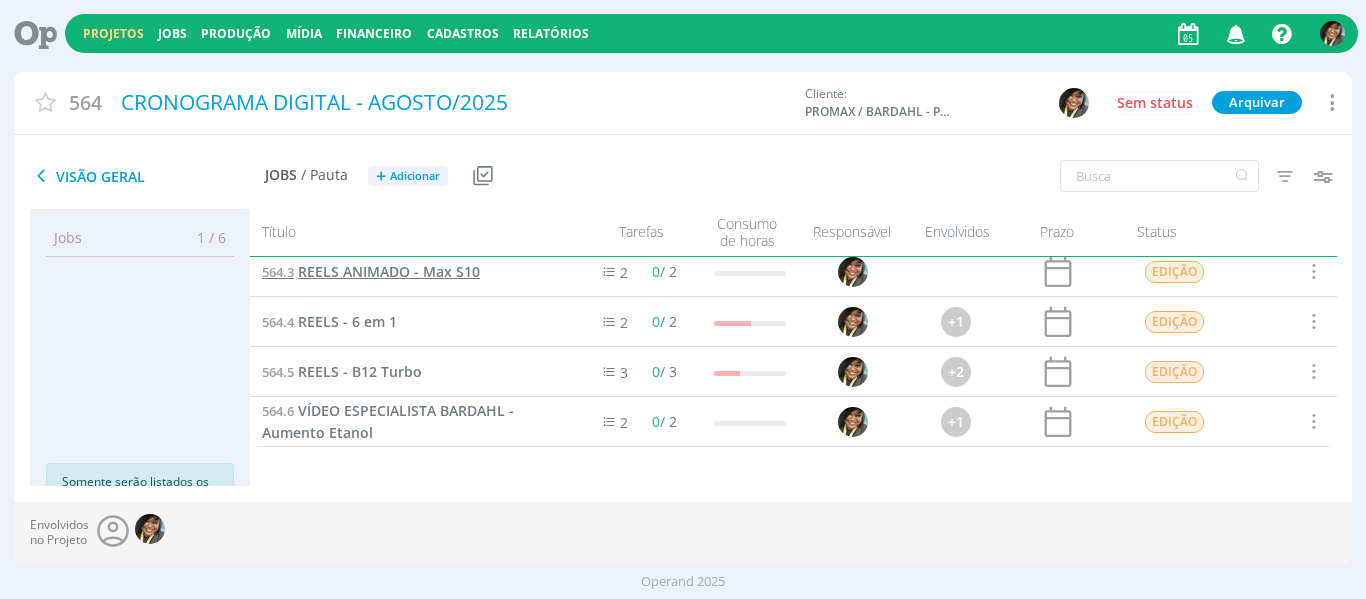 click on "564.3 REELS ANIMADO - Max S10" at bounding box center (371, 272) 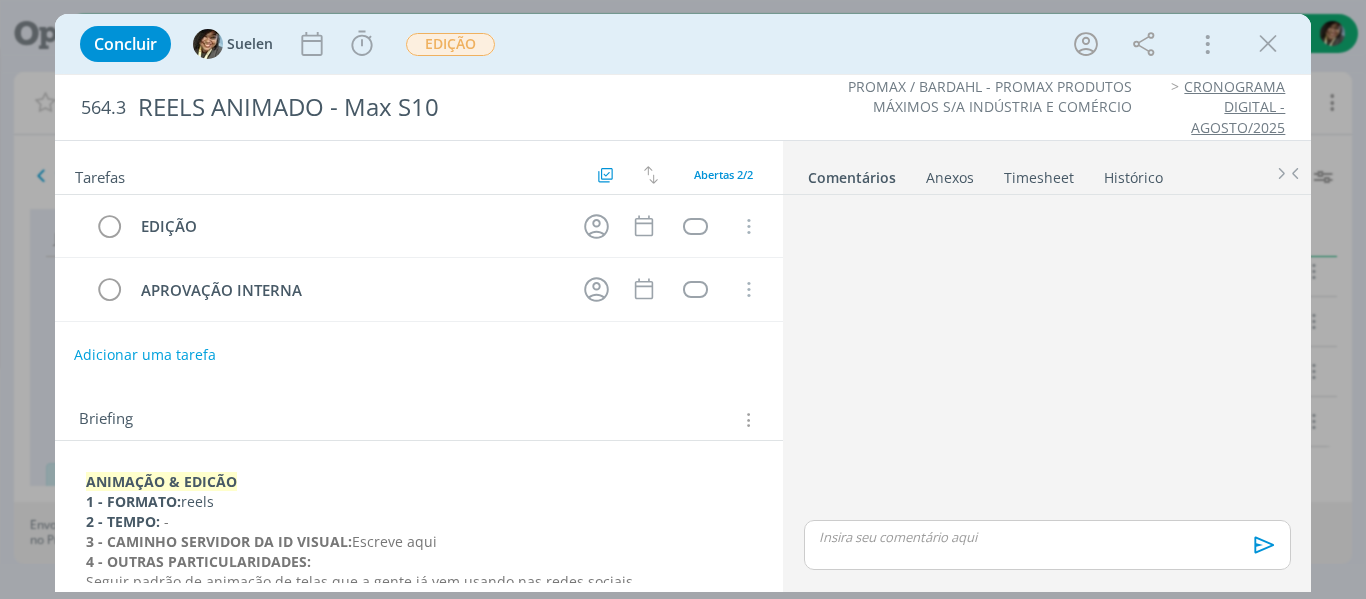 type 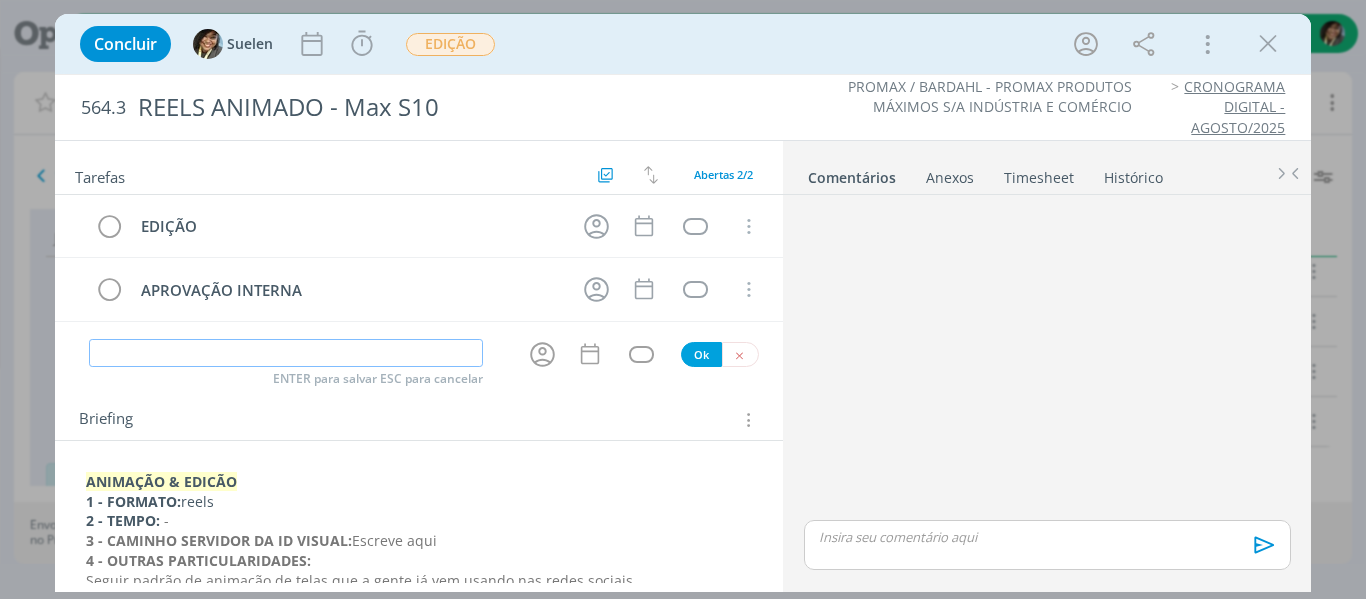 type on "L" 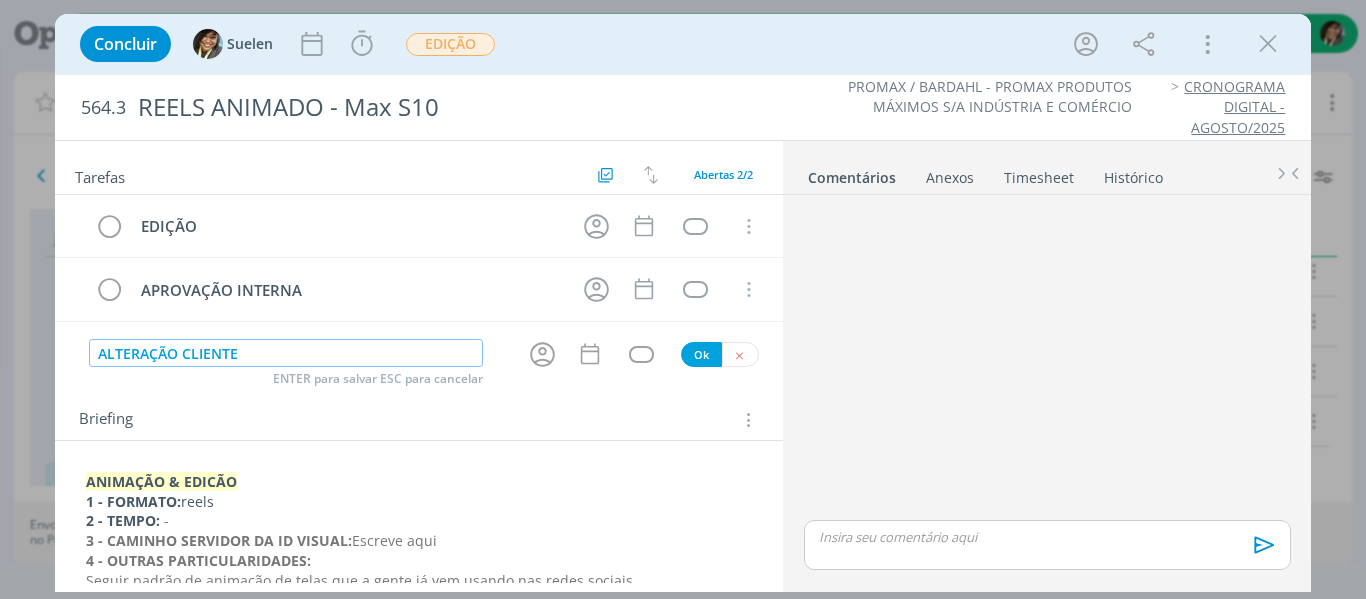 type on "ALTERAÇÃO CLIENTE" 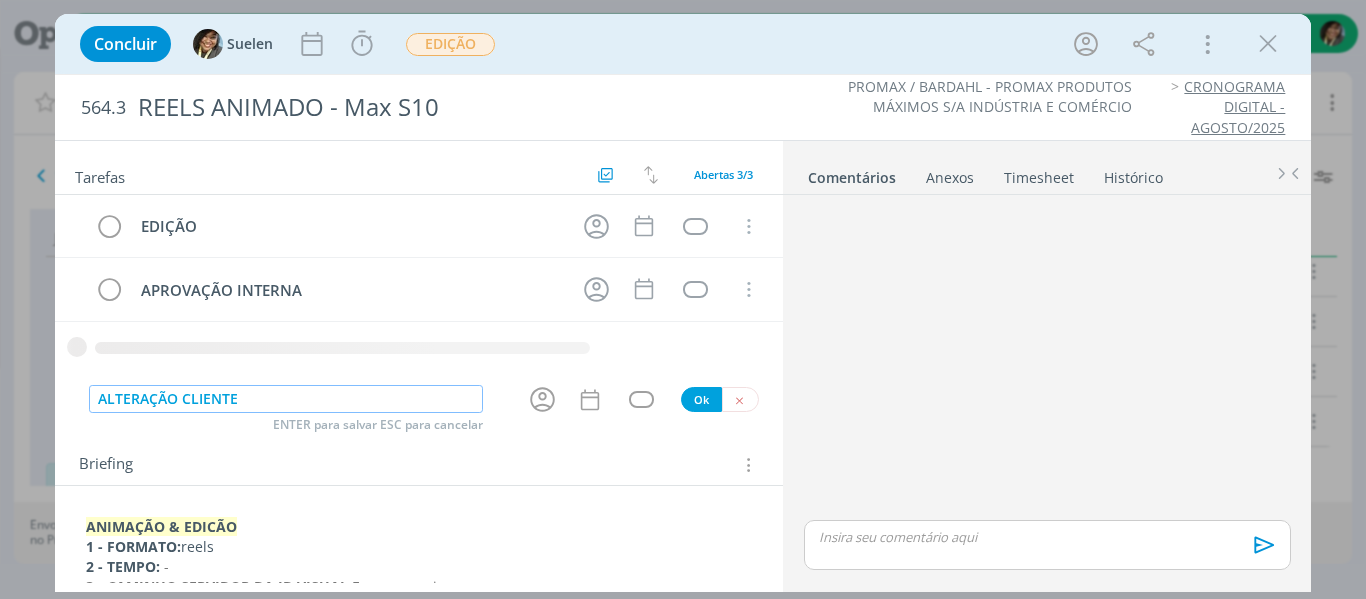 type 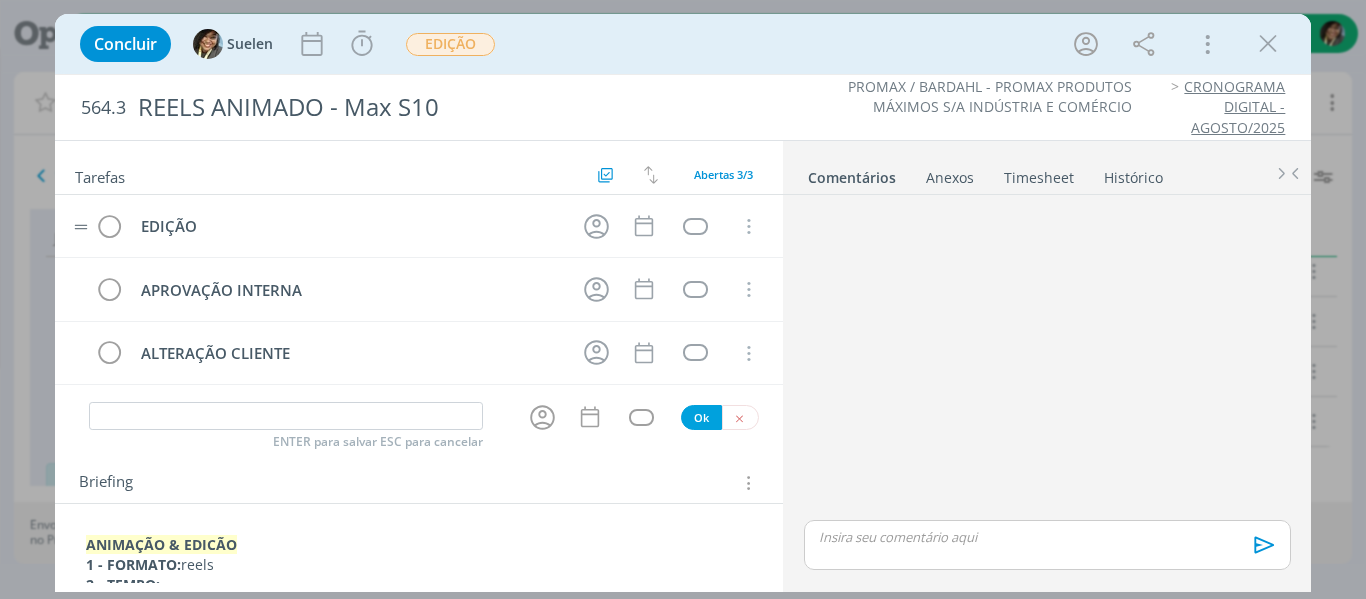 drag, startPoint x: 88, startPoint y: 354, endPoint x: 93, endPoint y: 231, distance: 123.101585 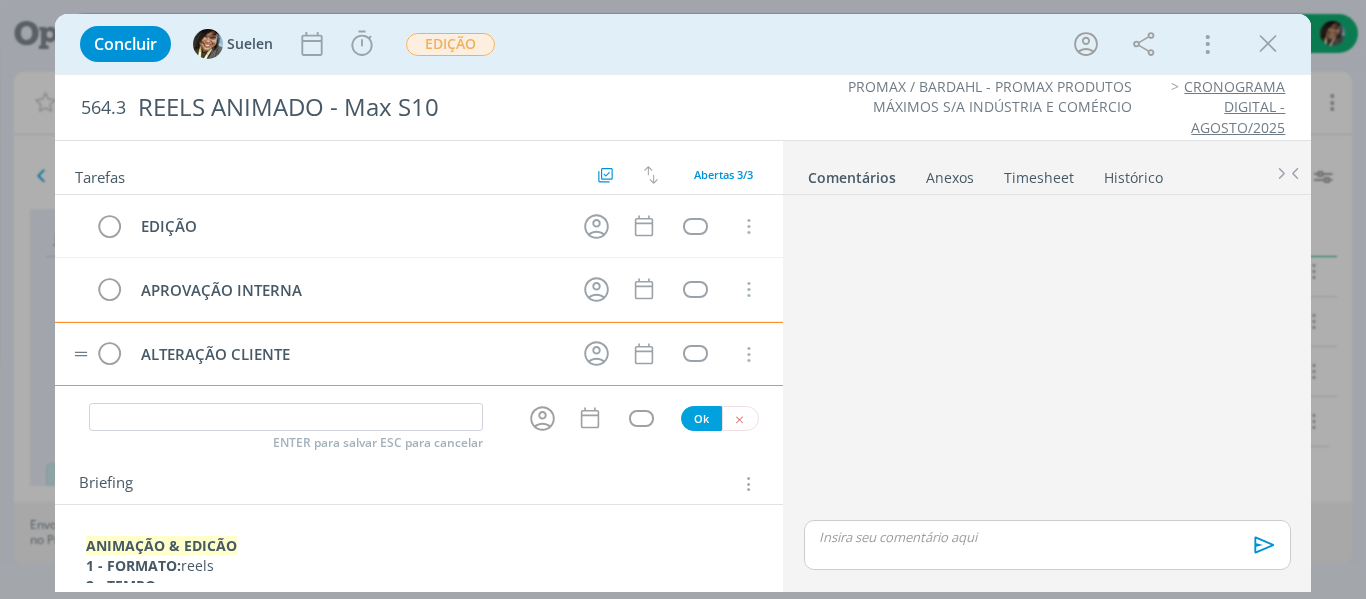 type 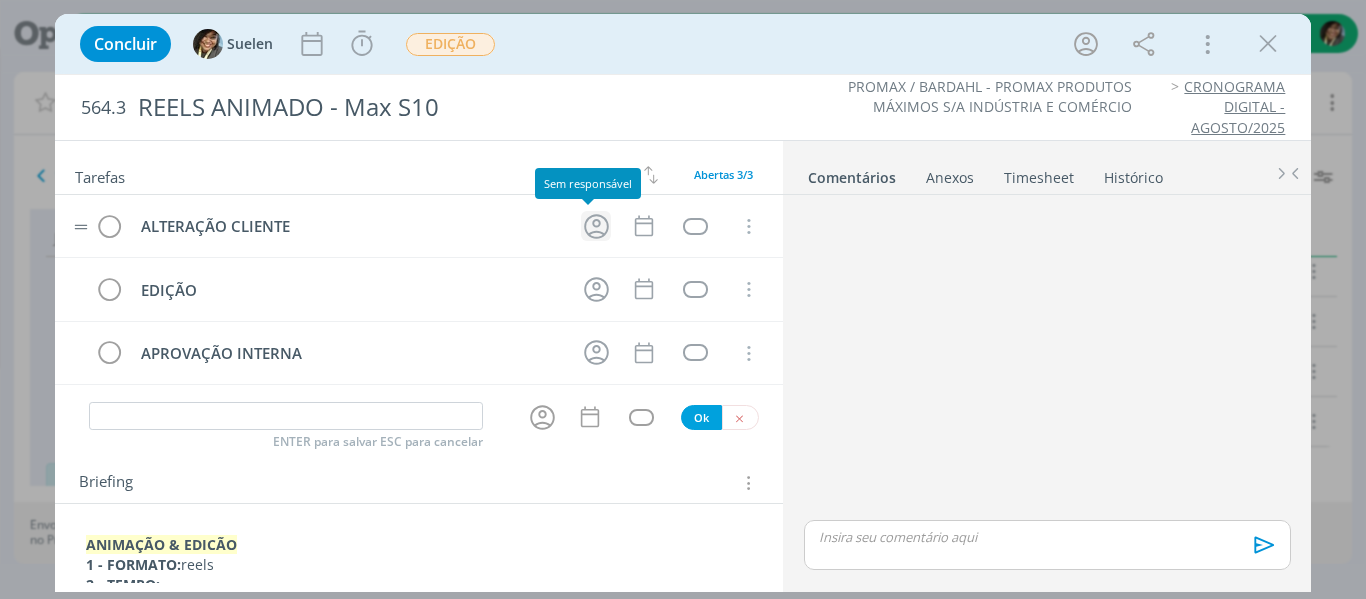 click 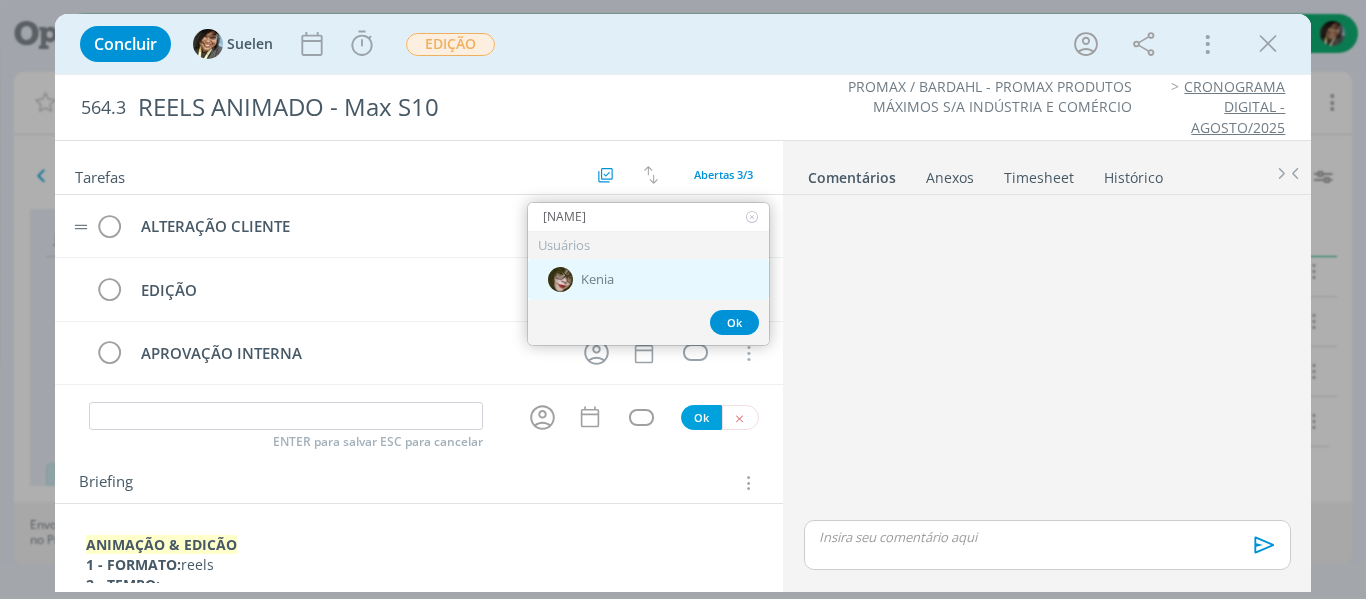 type on "[NAME]" 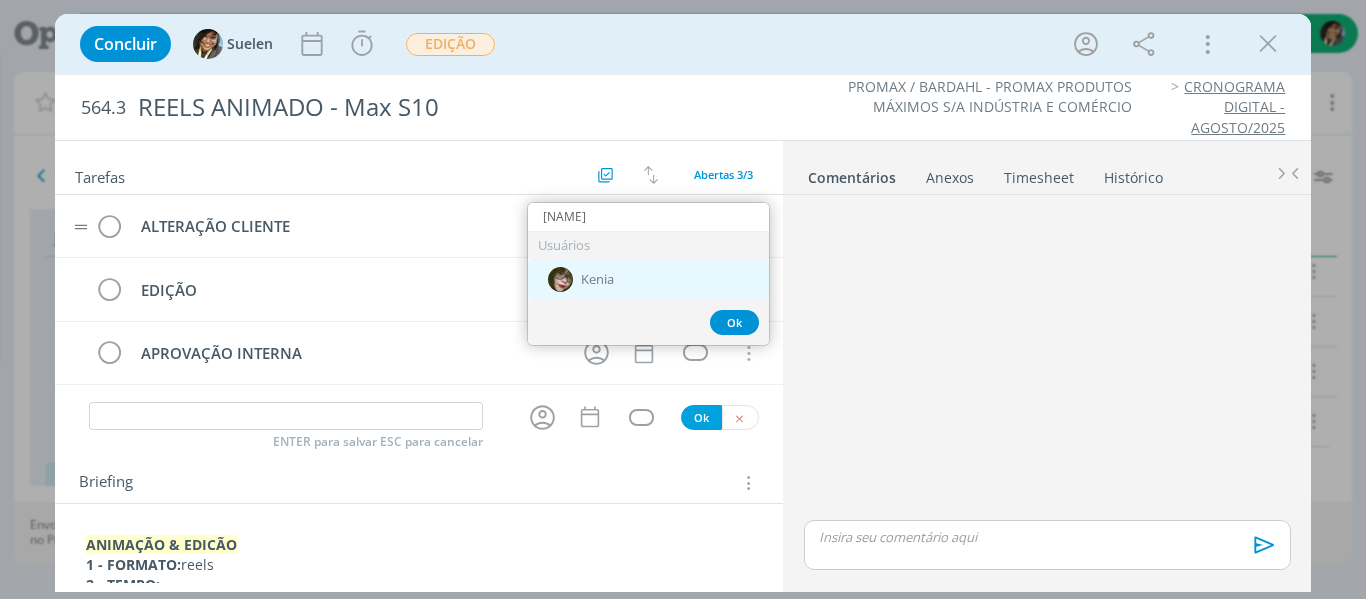 click on "Kenia" at bounding box center [648, 279] 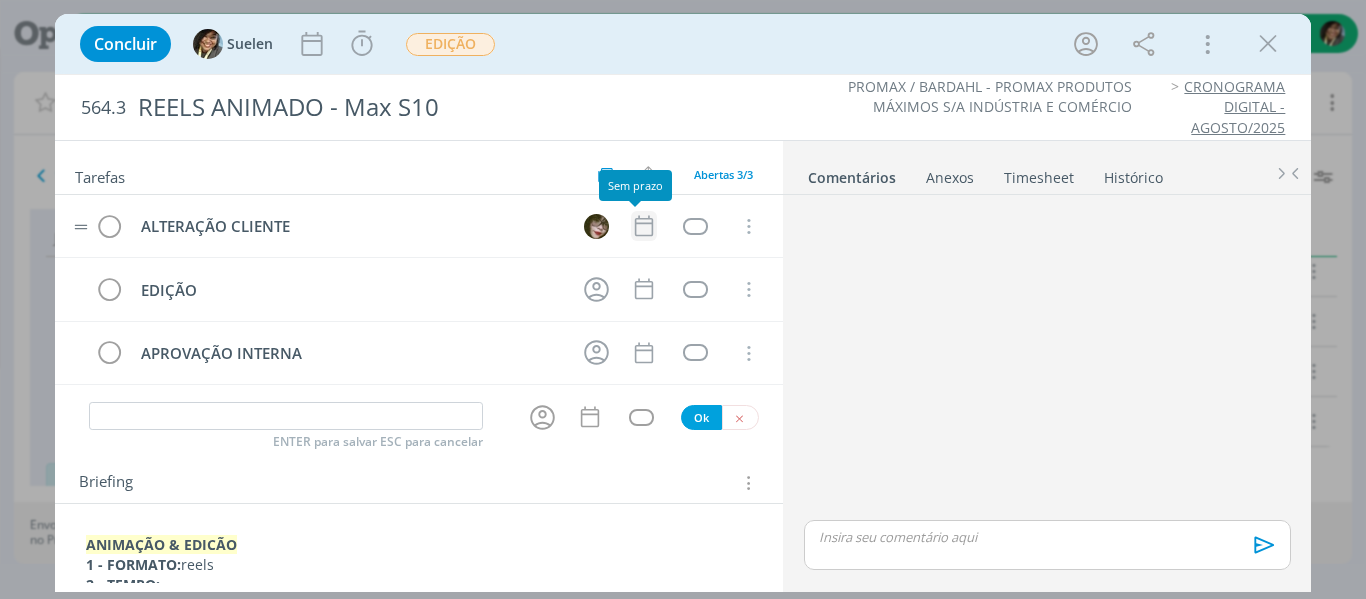 click 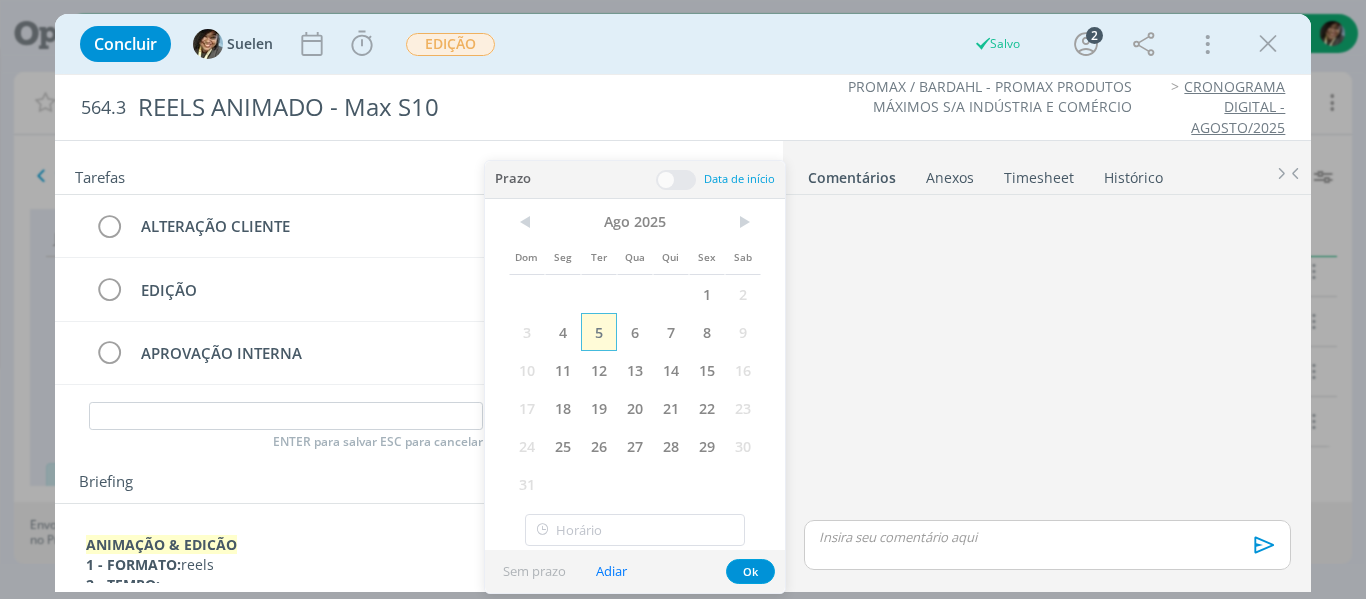 click on "5" at bounding box center [599, 332] 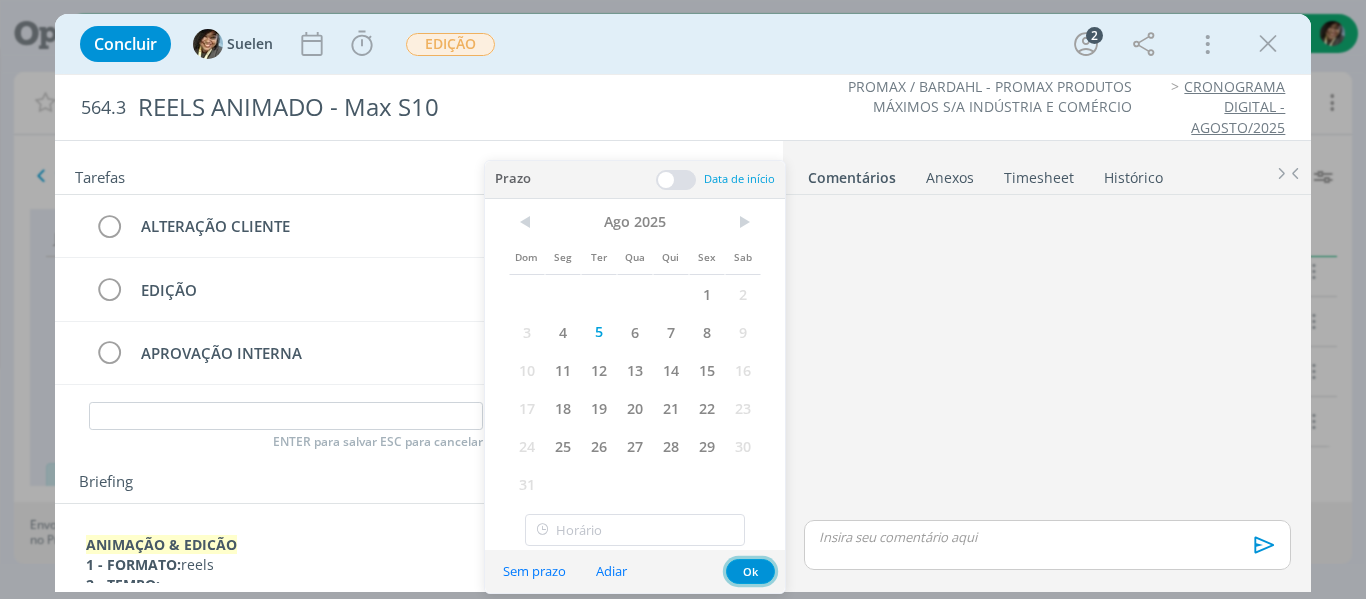 click on "Ok" at bounding box center [750, 571] 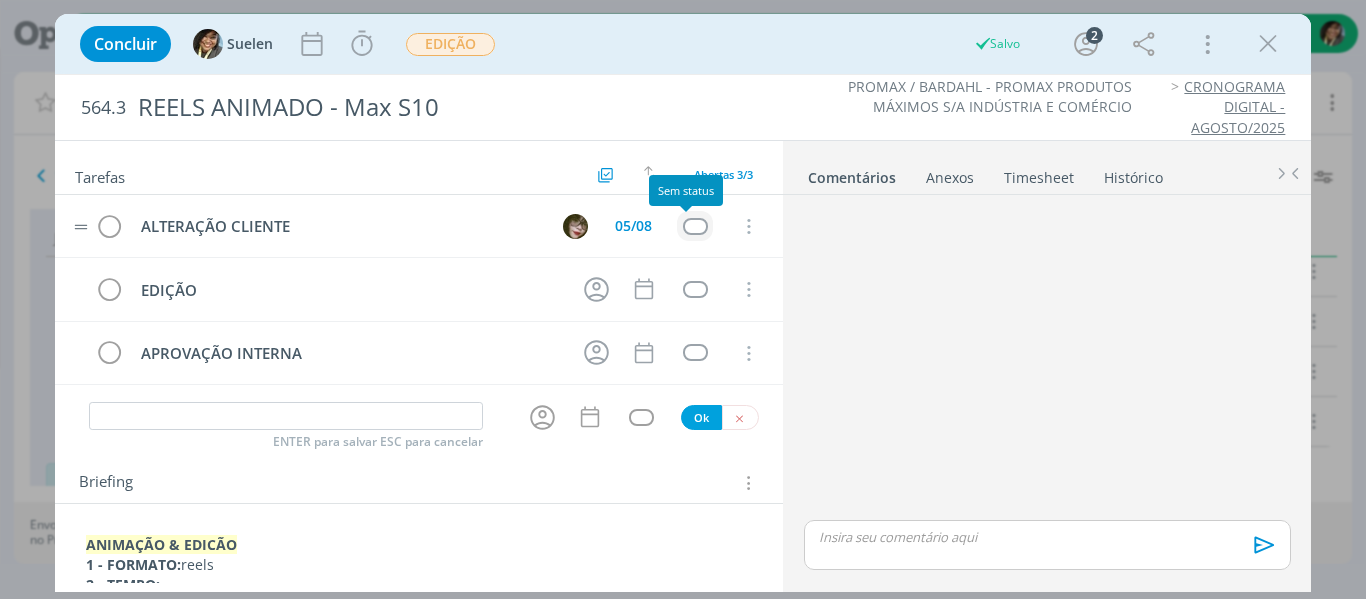 click at bounding box center (695, 226) 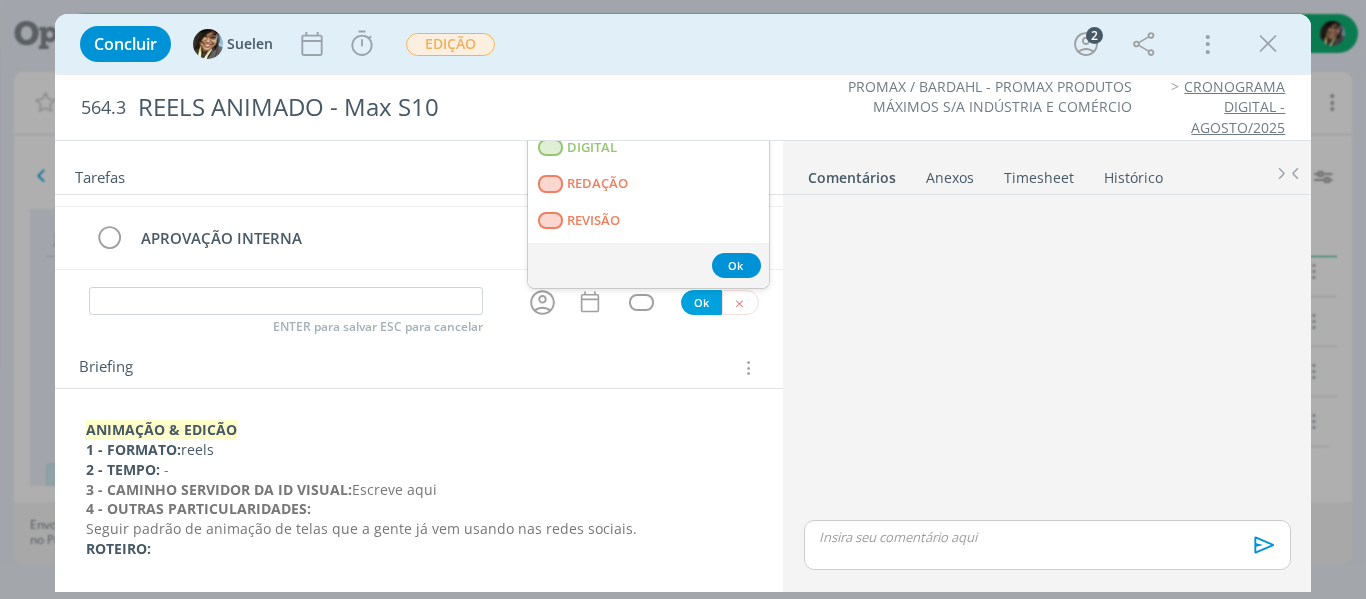 scroll, scrollTop: 0, scrollLeft: 0, axis: both 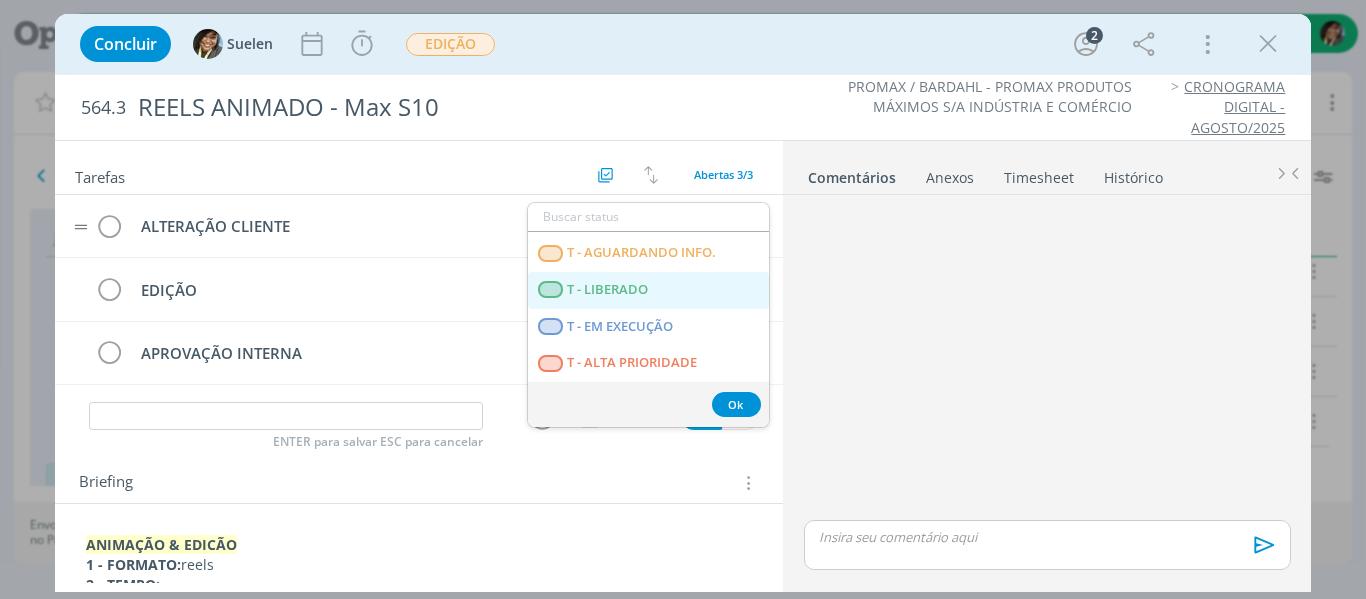 click on "T - LIBERADO" at bounding box center [648, 290] 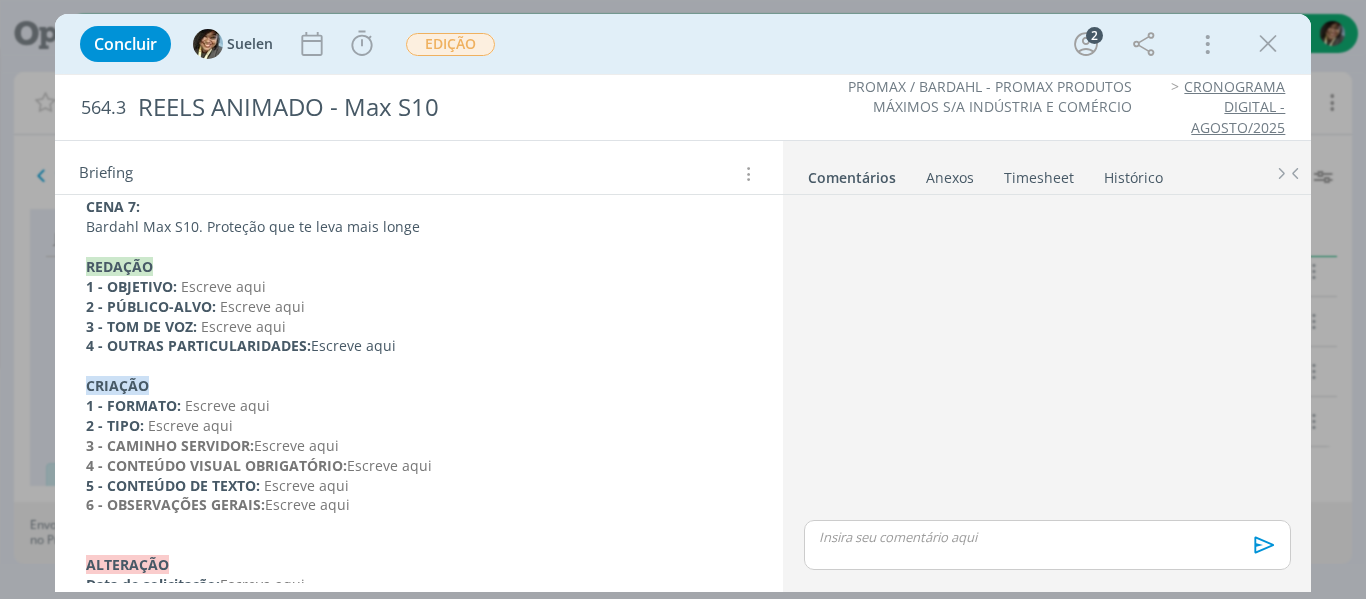 scroll, scrollTop: 1279, scrollLeft: 0, axis: vertical 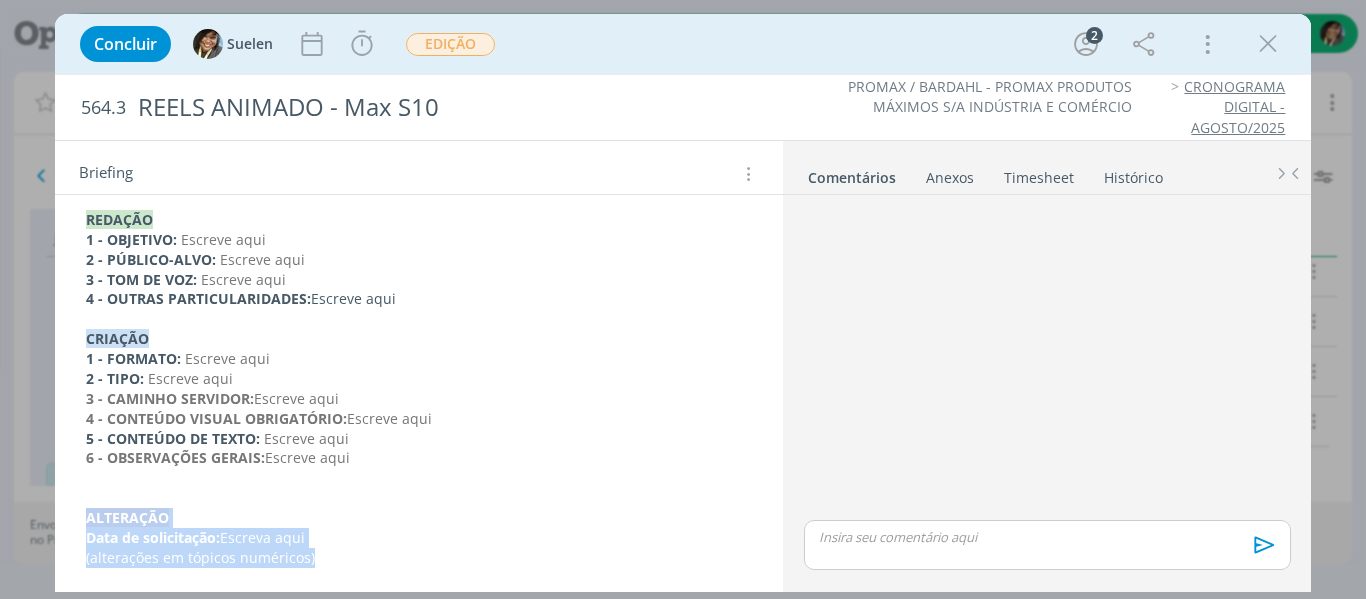 drag, startPoint x: 344, startPoint y: 560, endPoint x: 84, endPoint y: 509, distance: 264.9547 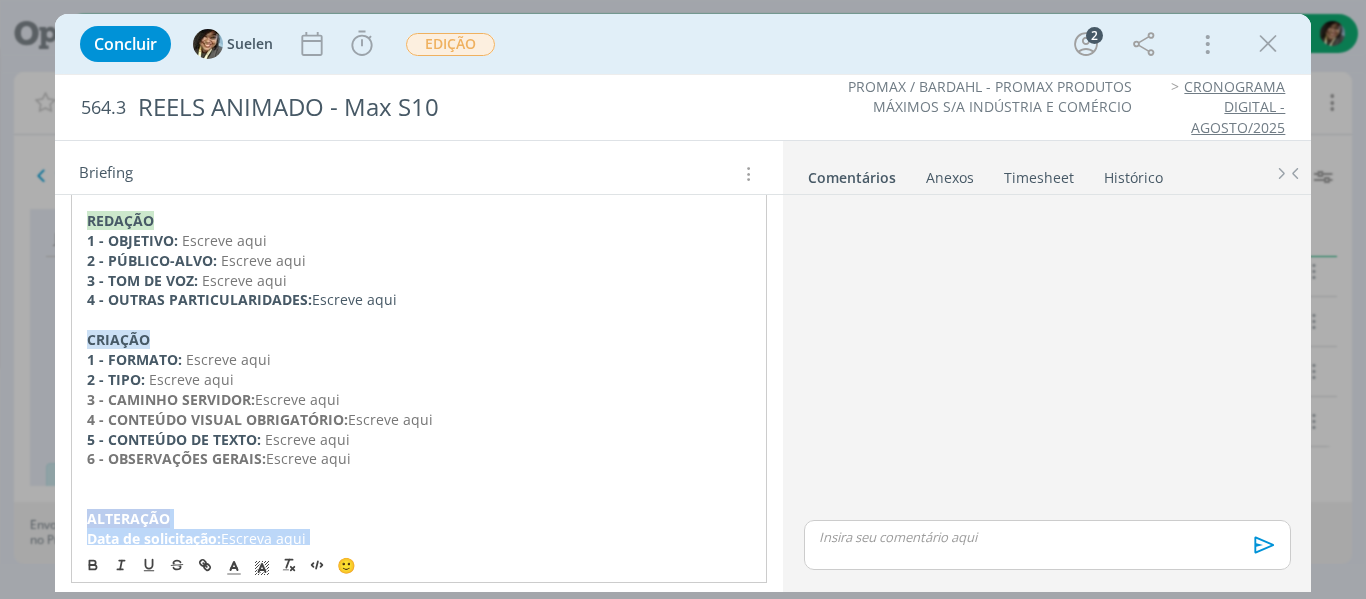 copy on "﻿ALTERAÇÃO Data de solicitação:  Escreva aqui (alterações em tópicos numéricos)" 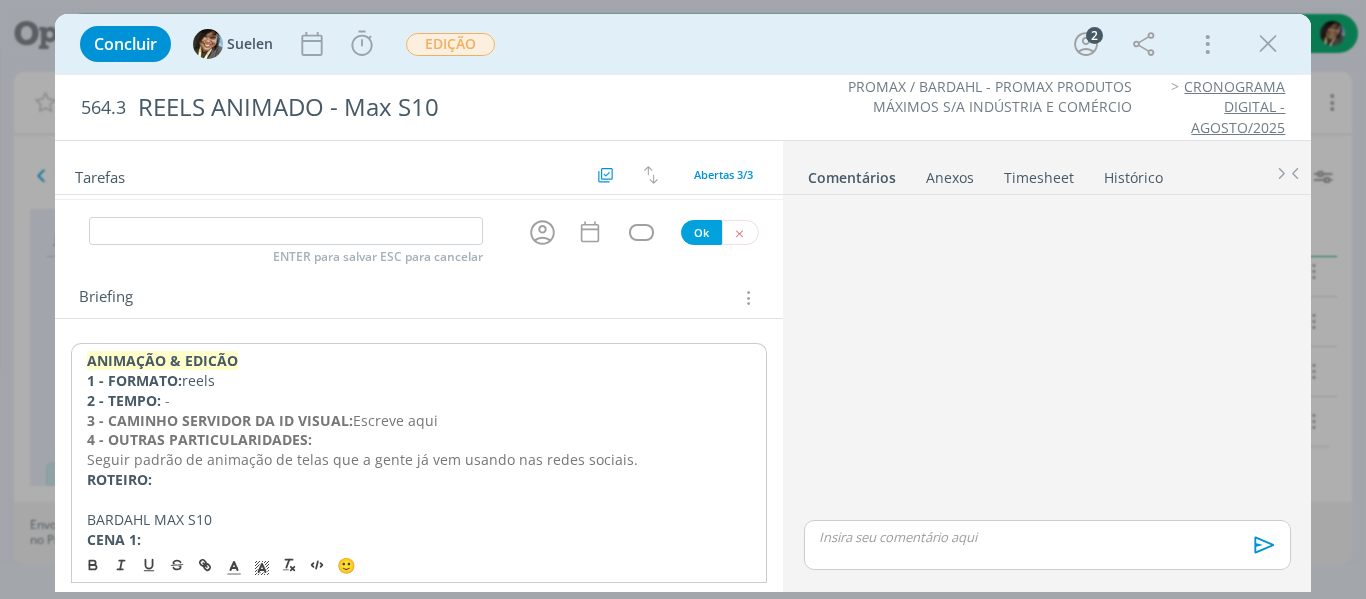 scroll, scrollTop: 190, scrollLeft: 0, axis: vertical 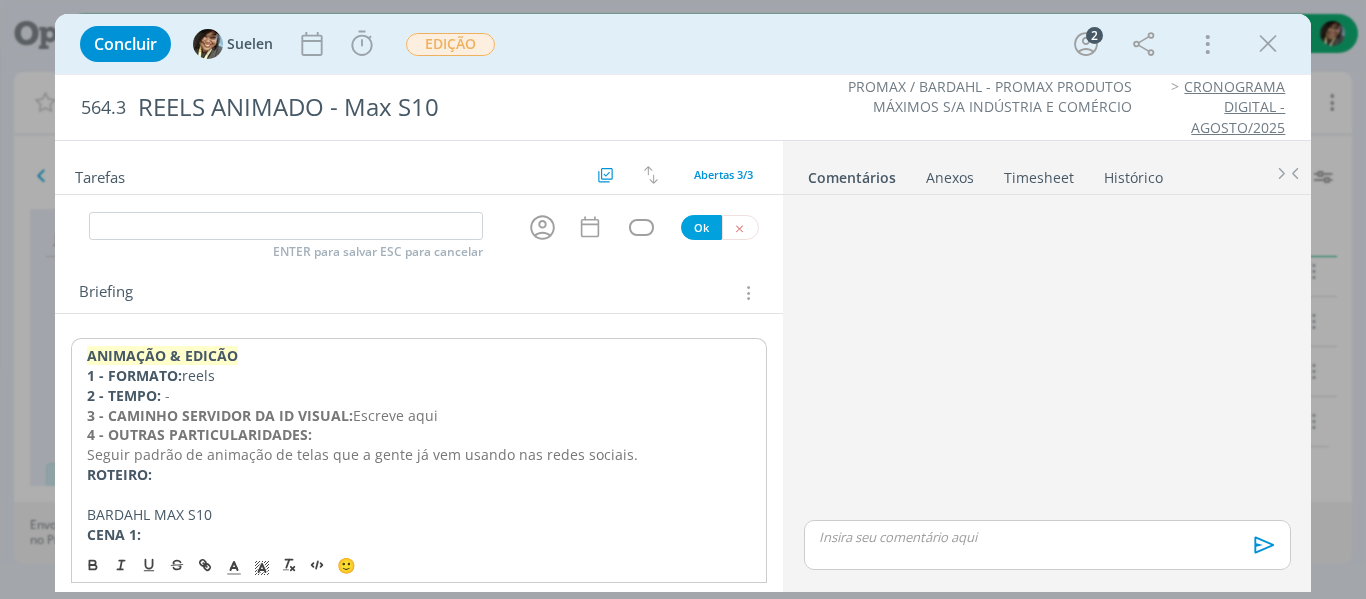 click on "ANIMAÇÃO & EDICÃO 1 - FORMATO:  reels 2 - TEMPO:   - 3 - CAMINHO SERVIDOR DA ID VISUAL:  Escreve aqui 4 - OUTRAS PARTICULARIDADES:  Seguir padrão de animação de telas que a gente já vem usando nas redes sociais.  ROTEIRO:  BARDAHL MAX S10 CENA 1: Seu diesel precisa do tratamento certo!   CENA 2: É para isso que existe o Bardahl Max S10. Um aditivo completo com ação descarbonizante, que protege, limpa e prolonga a vida útil do combustível.   CENA 3: Um aditivo multifuncional para motores a diesel e biodiesel. ☑️ Atua direto no sistema de alimentação, ☑️ Evita formação de impurezas e resíduos, ☑️ Garante eficiência até no armazenamento prolongado do diesel.   CENA 4: Sua fórmula exclusiva combina ações poderosas: -  Descarbonizante  – Remove resíduos de carbono nos injetores. -  Bactericida e Fungicida  – Elimina microorganismos que formam borras. -  Antioxidante e Anticorrosivo  – Protege todo o sistema de alimentação. -  Demulsificante -  Lubrificante   CENA 5 :" at bounding box center [419, 1001] 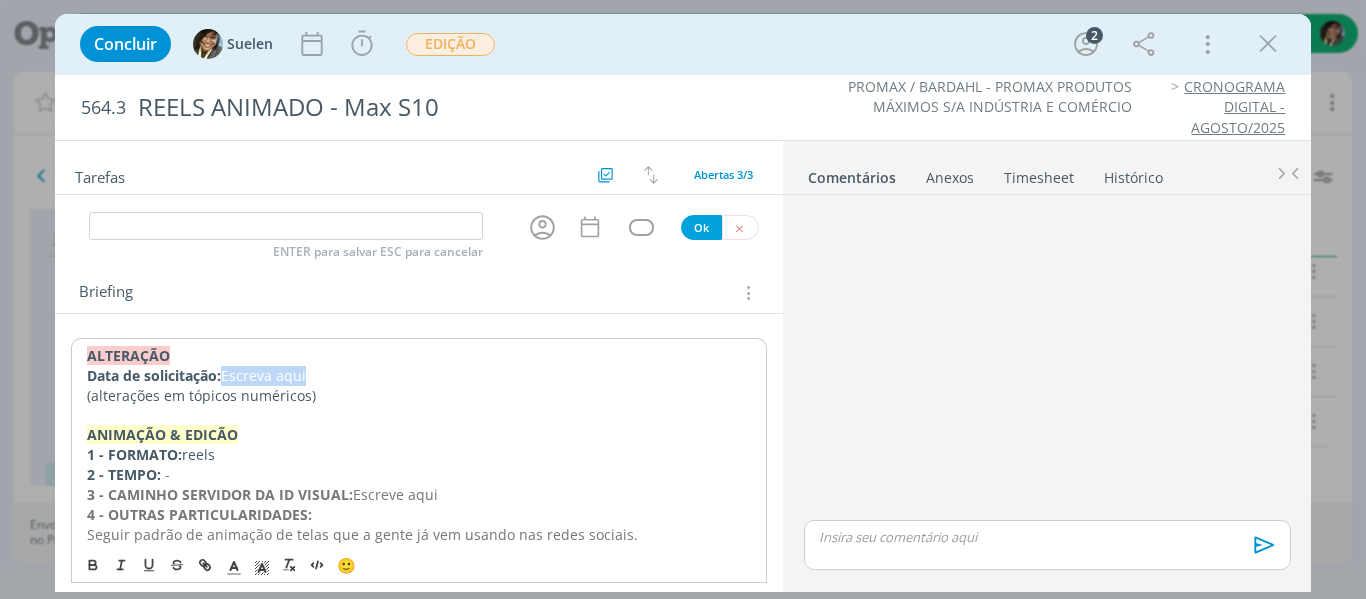 type 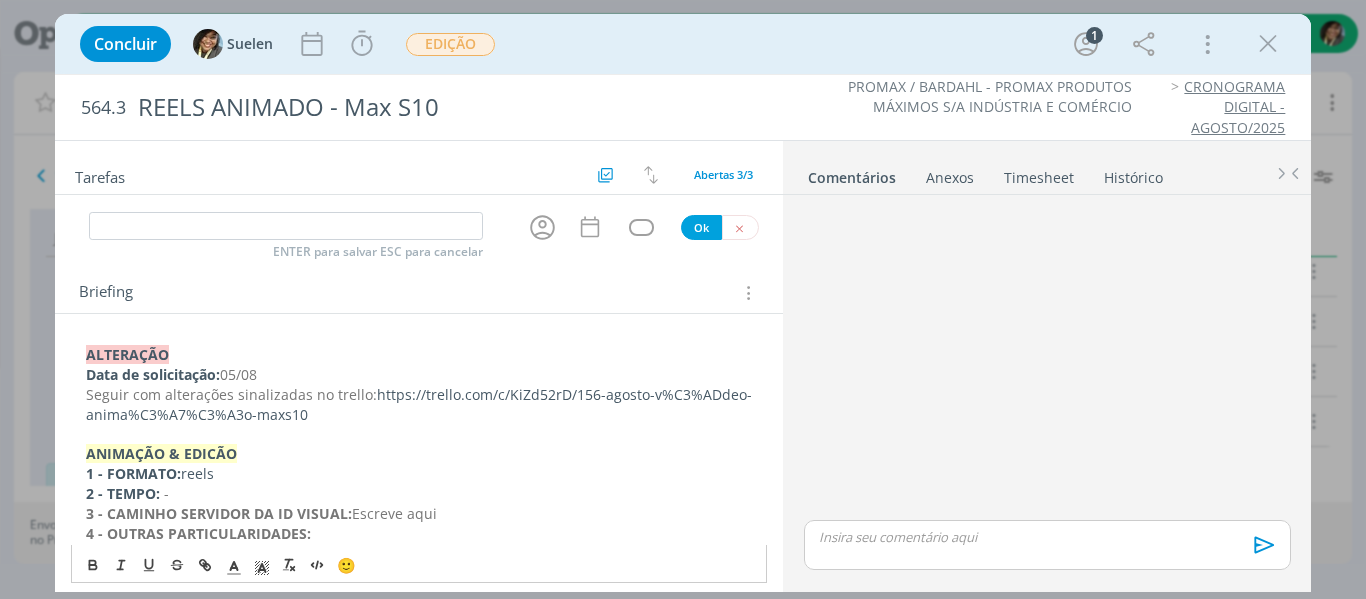 scroll, scrollTop: 0, scrollLeft: 0, axis: both 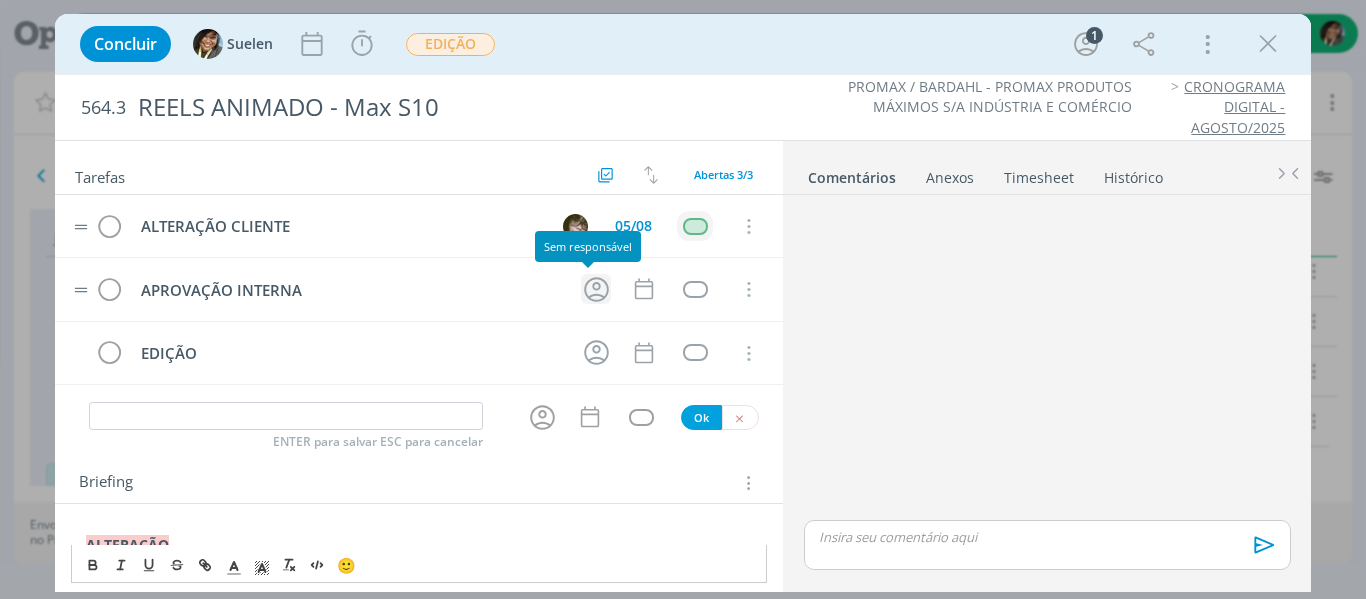 click 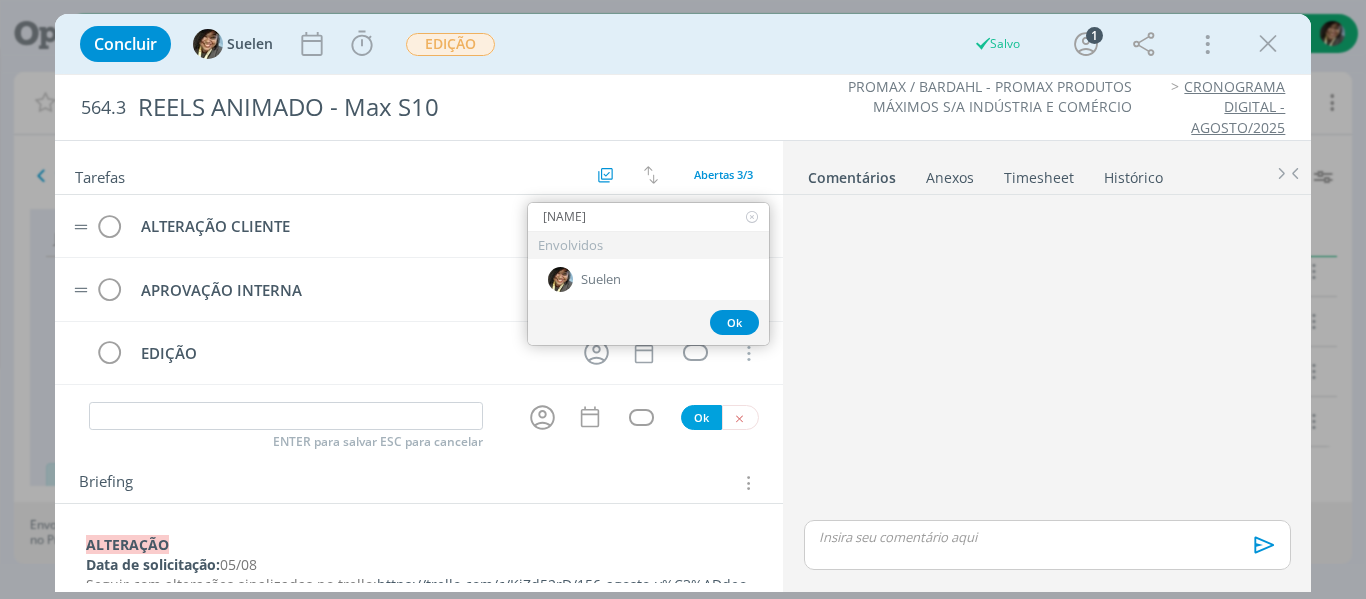 type on "[NAME]" 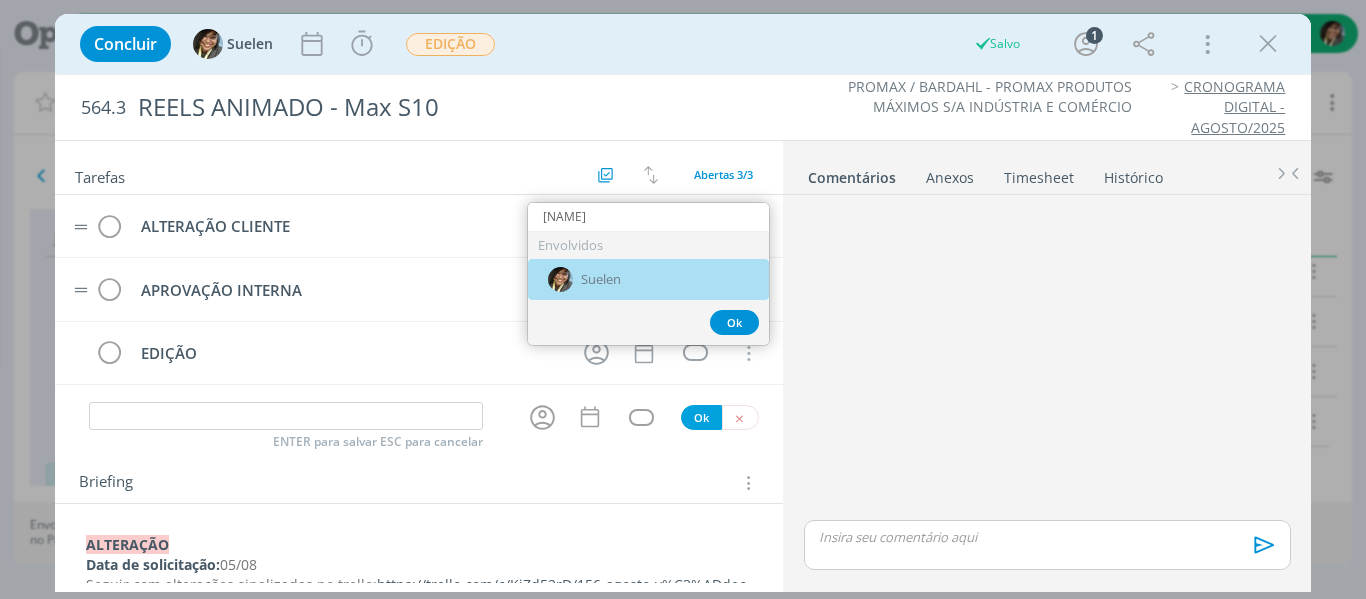 click on "Suelen" at bounding box center (648, 279) 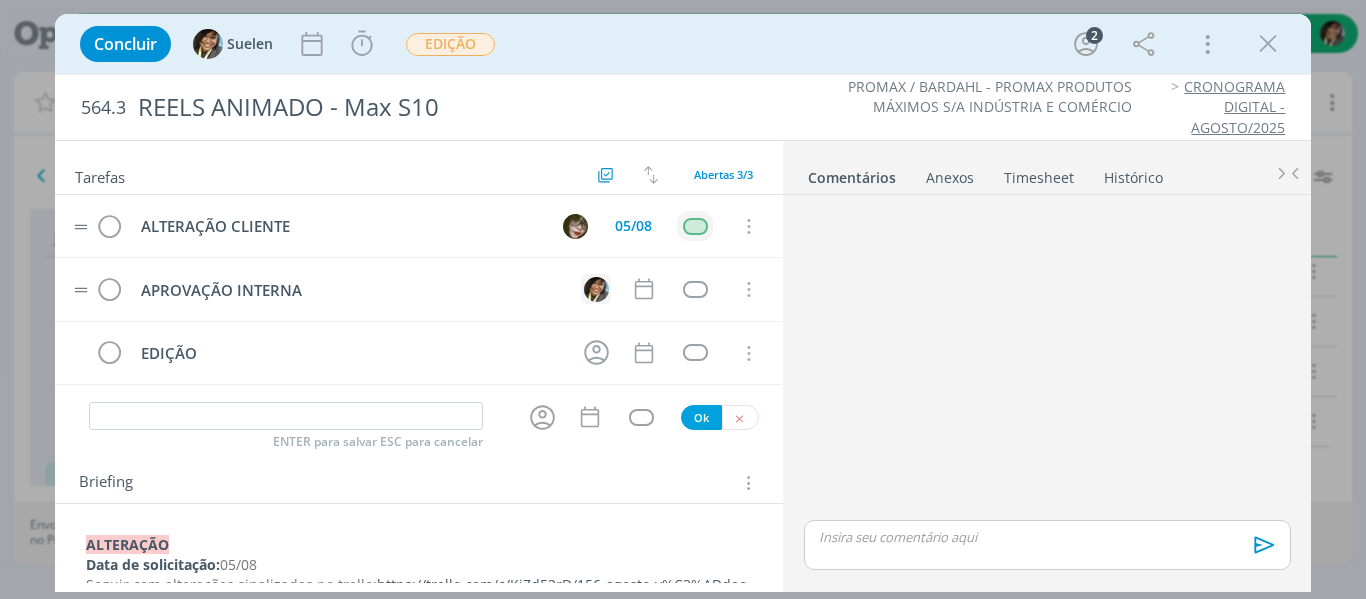 drag, startPoint x: 470, startPoint y: 52, endPoint x: 418, endPoint y: 69, distance: 54.708317 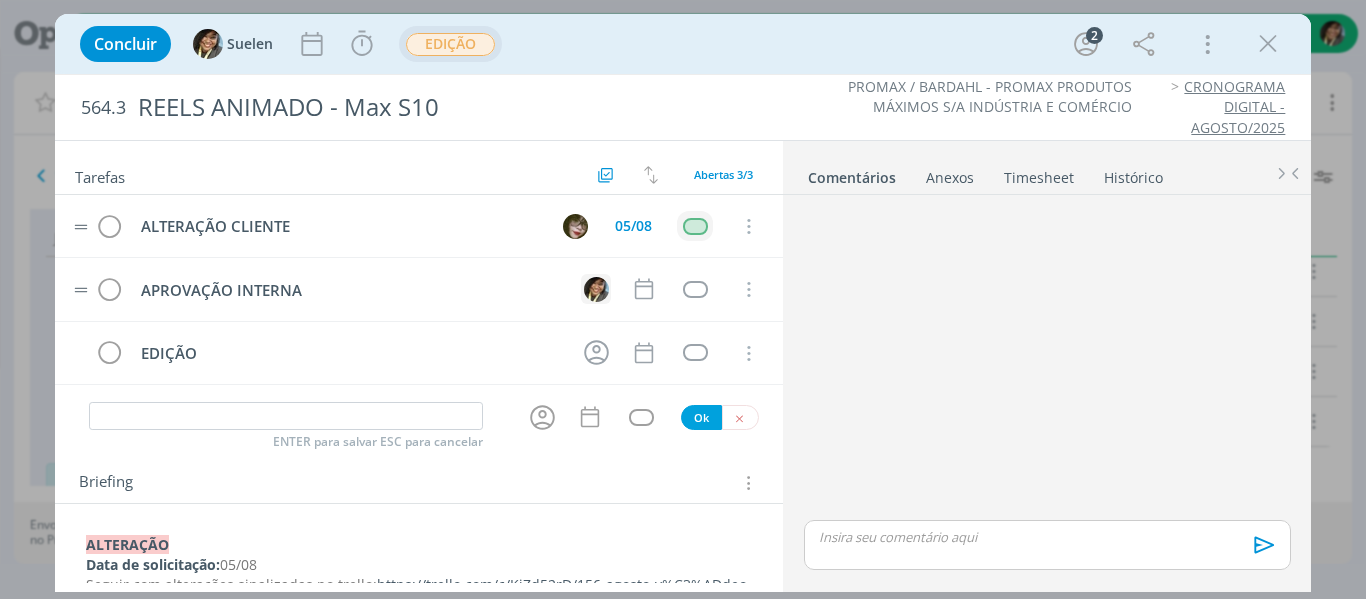 click on "EDIÇÃO" at bounding box center (450, 44) 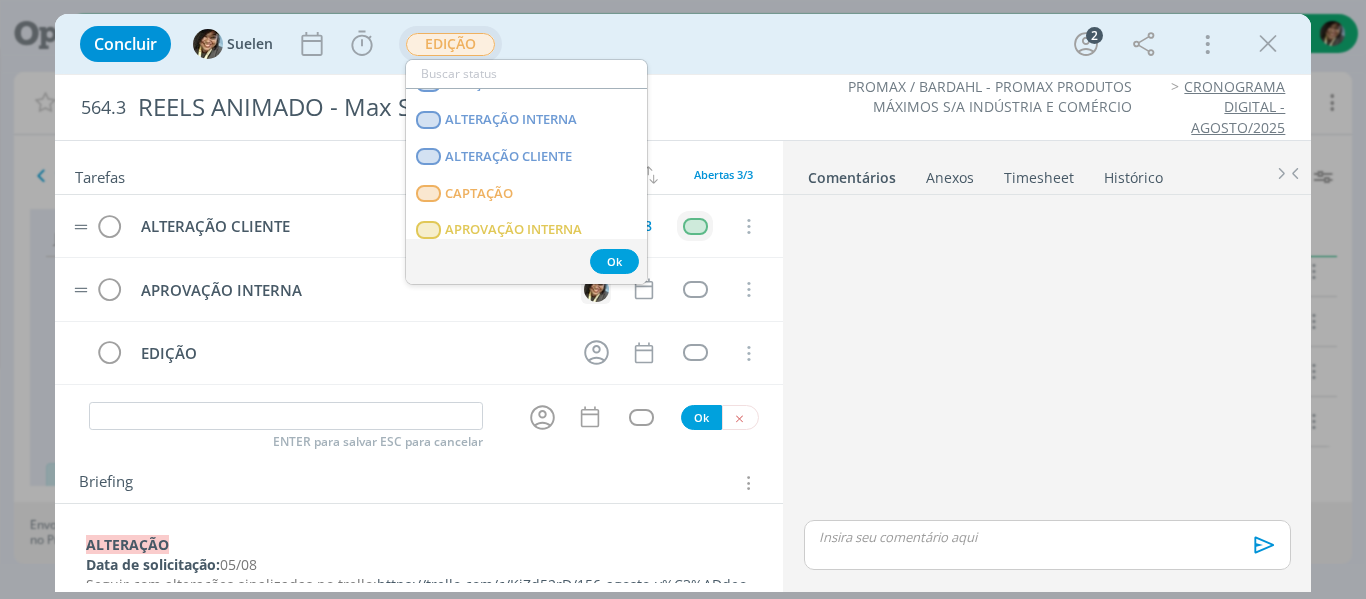 scroll, scrollTop: 169, scrollLeft: 0, axis: vertical 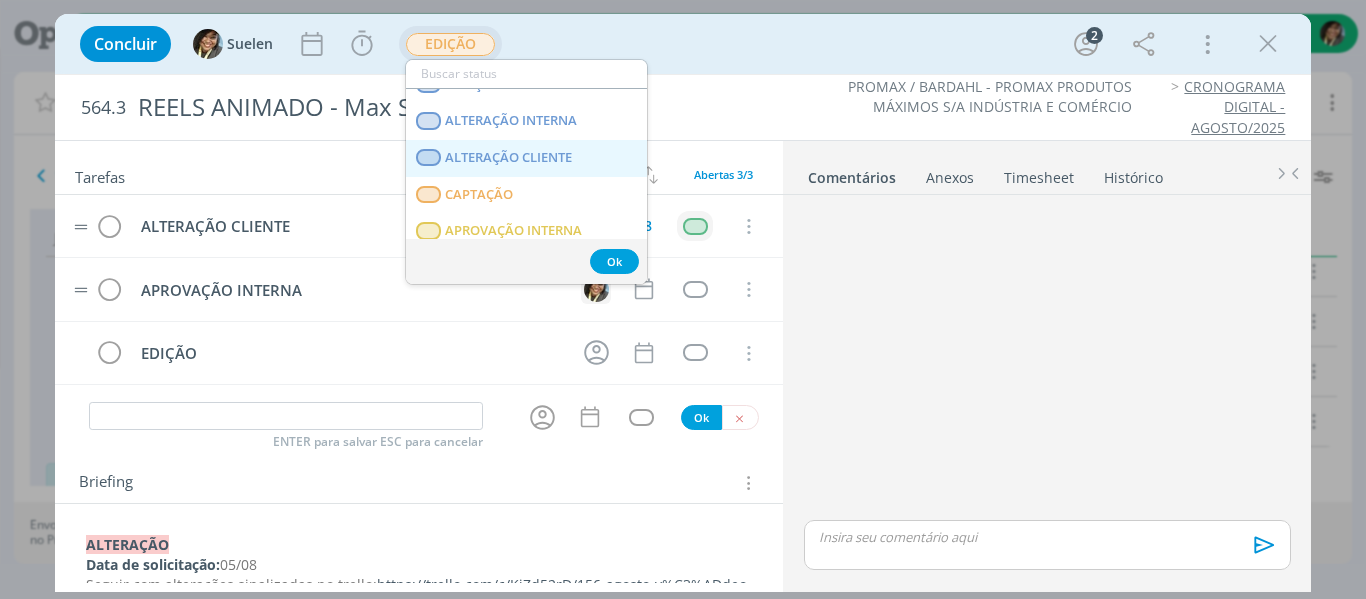 click on "ALTERAÇÃO CLIENTE" at bounding box center [526, 158] 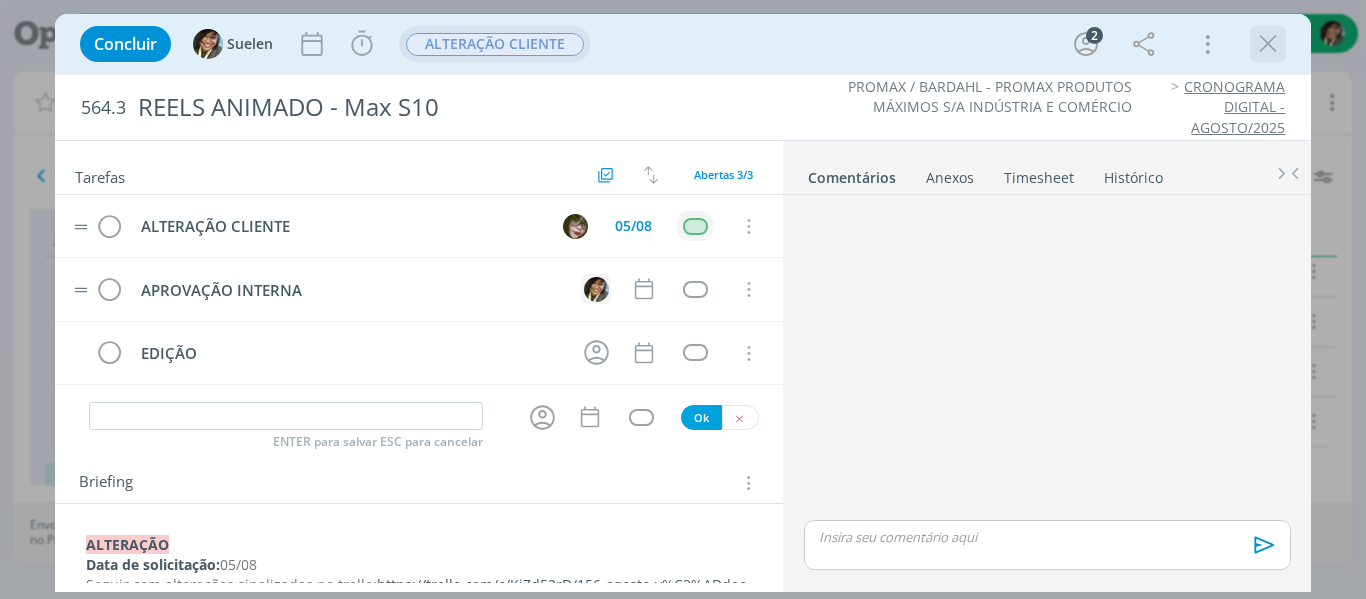 click at bounding box center [1268, 44] 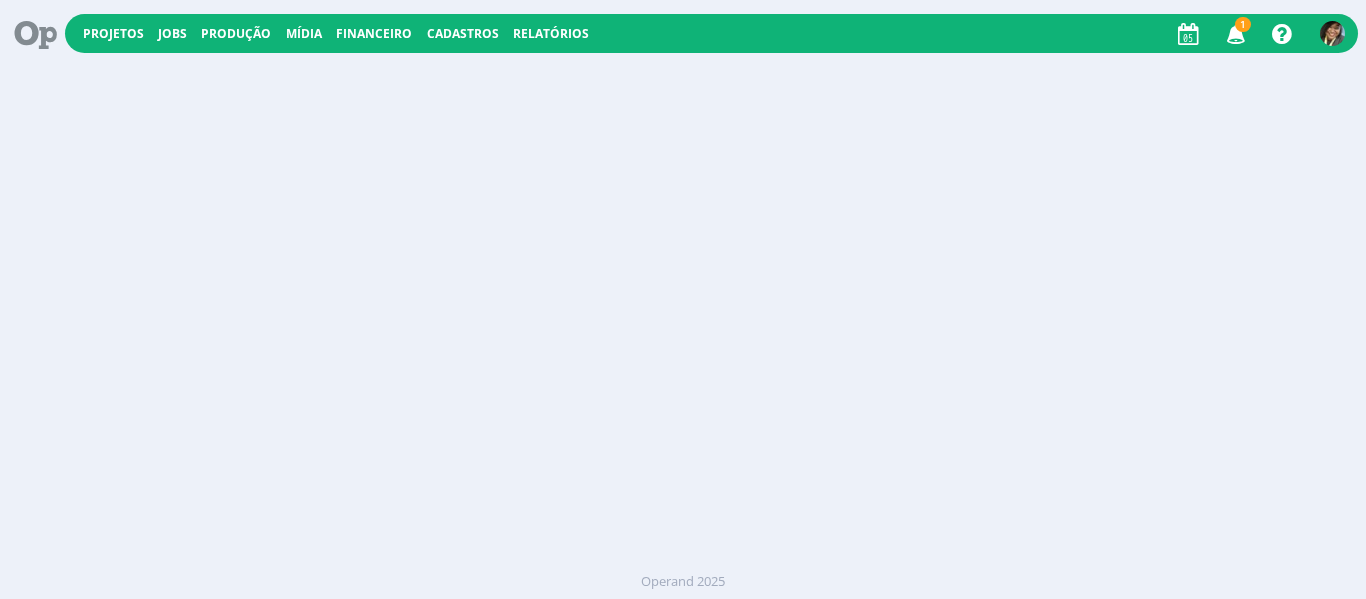 scroll, scrollTop: 0, scrollLeft: 0, axis: both 